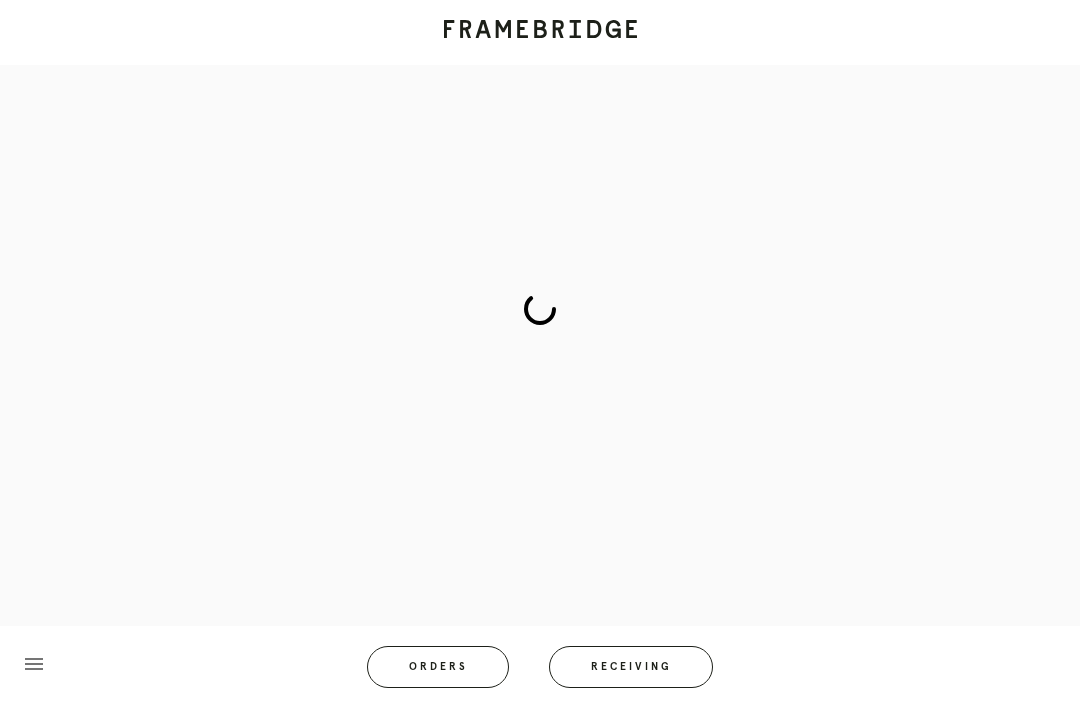 scroll, scrollTop: 83, scrollLeft: 0, axis: vertical 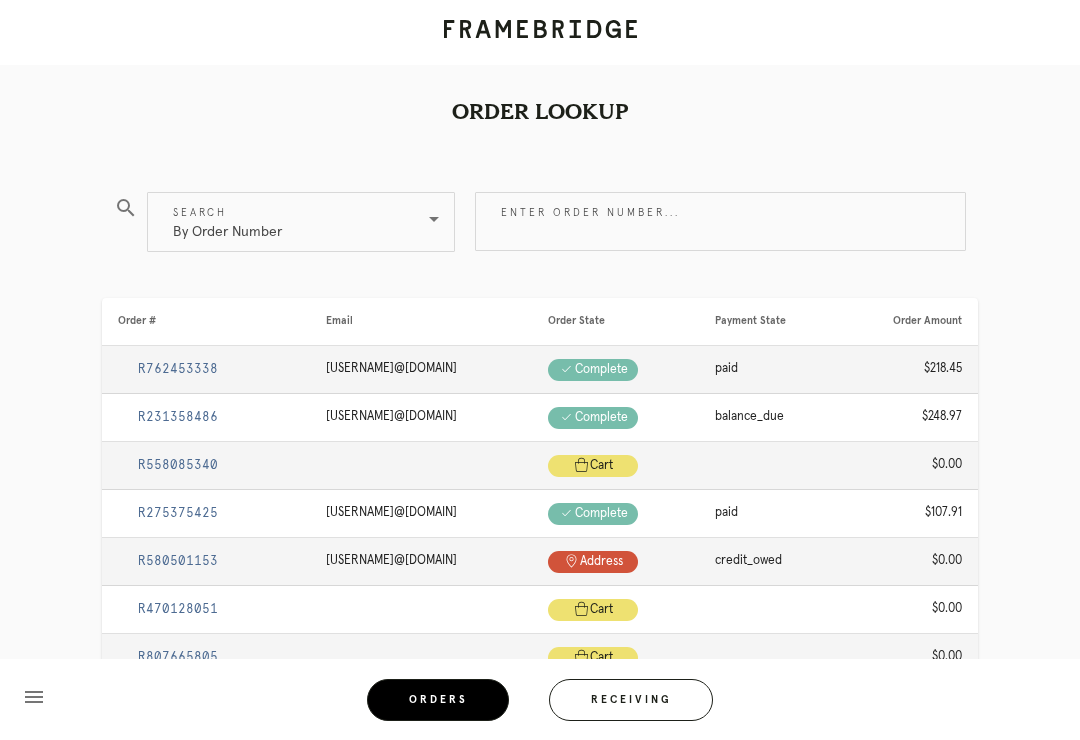 click on "Receiving" at bounding box center [631, 700] 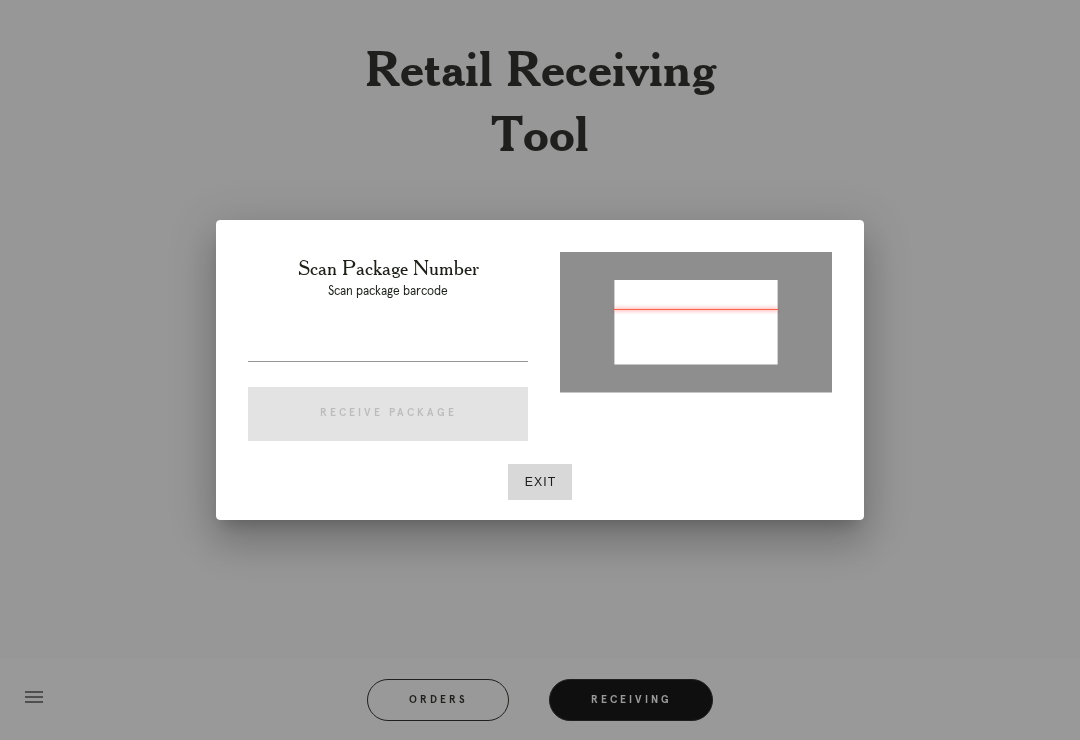 type on "P280099158046167" 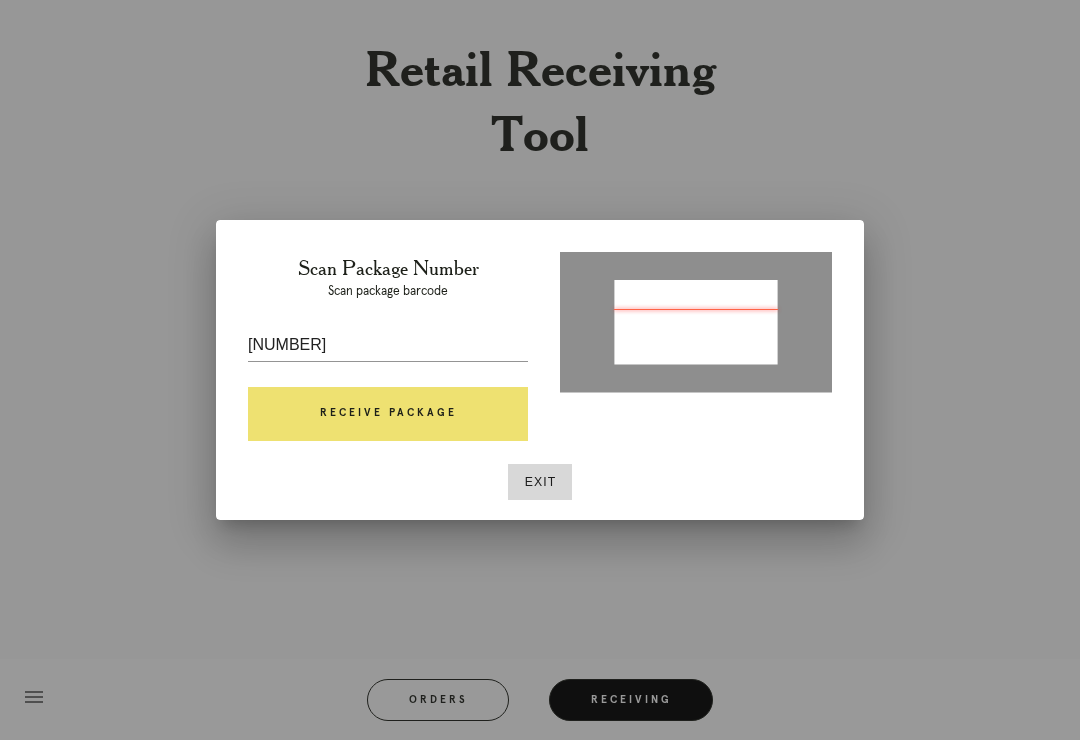 click on "Exit" at bounding box center (540, 482) 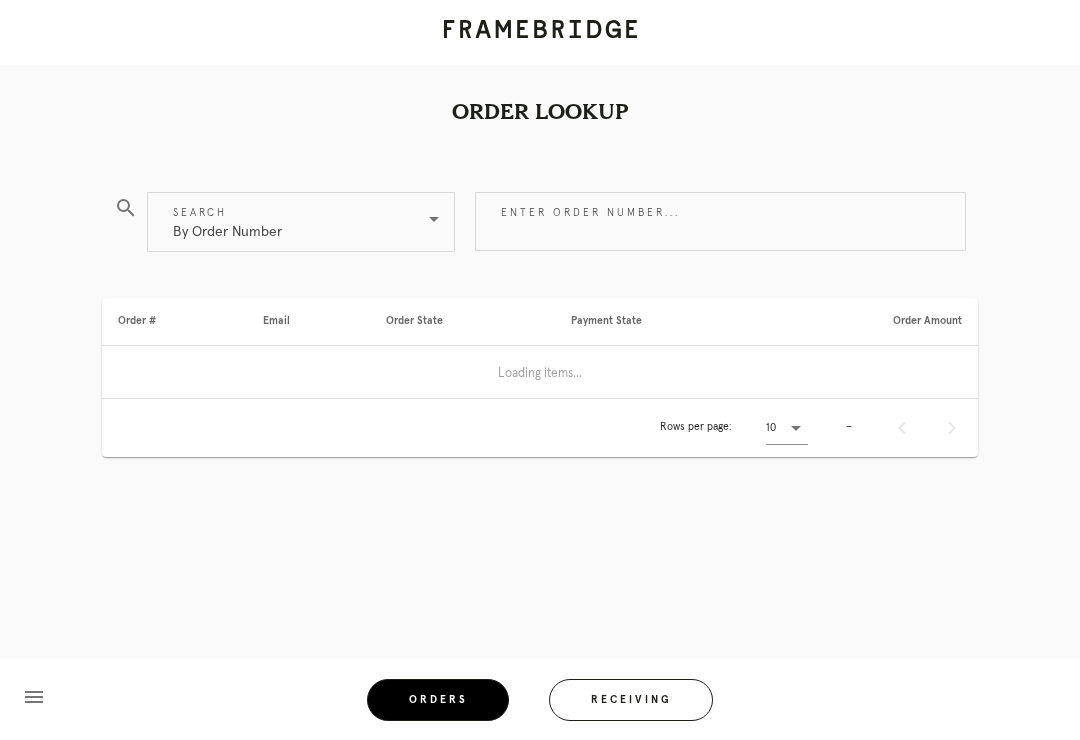 click on "Receiving" at bounding box center (631, 700) 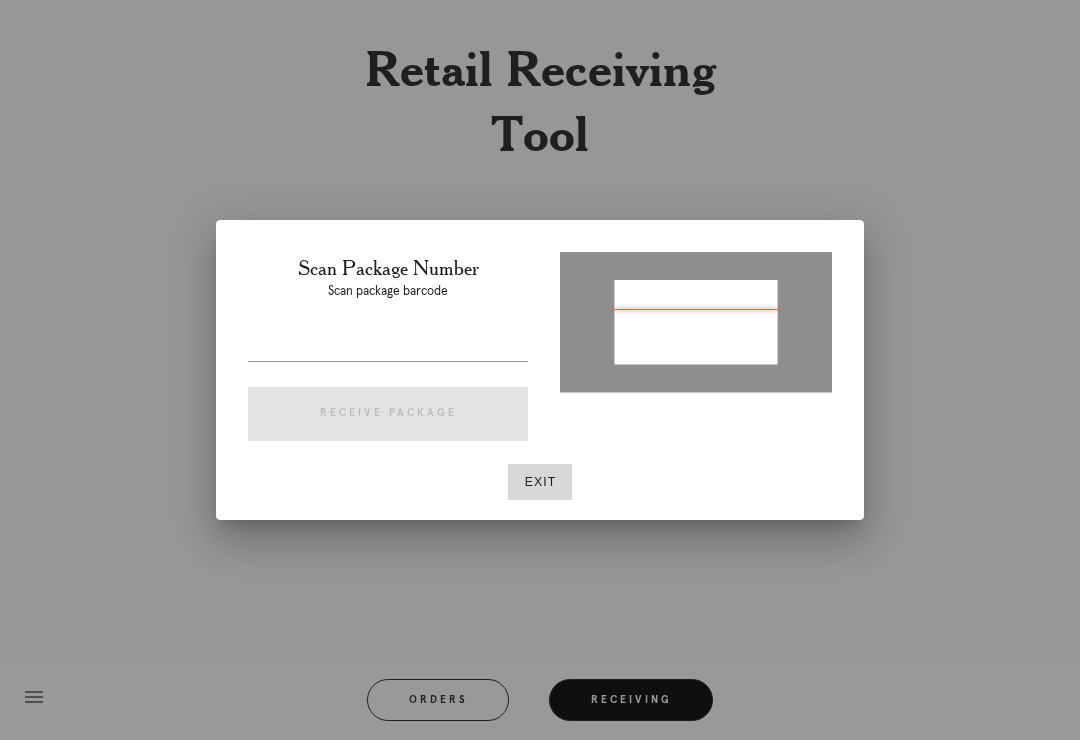 type on "P596429909106760" 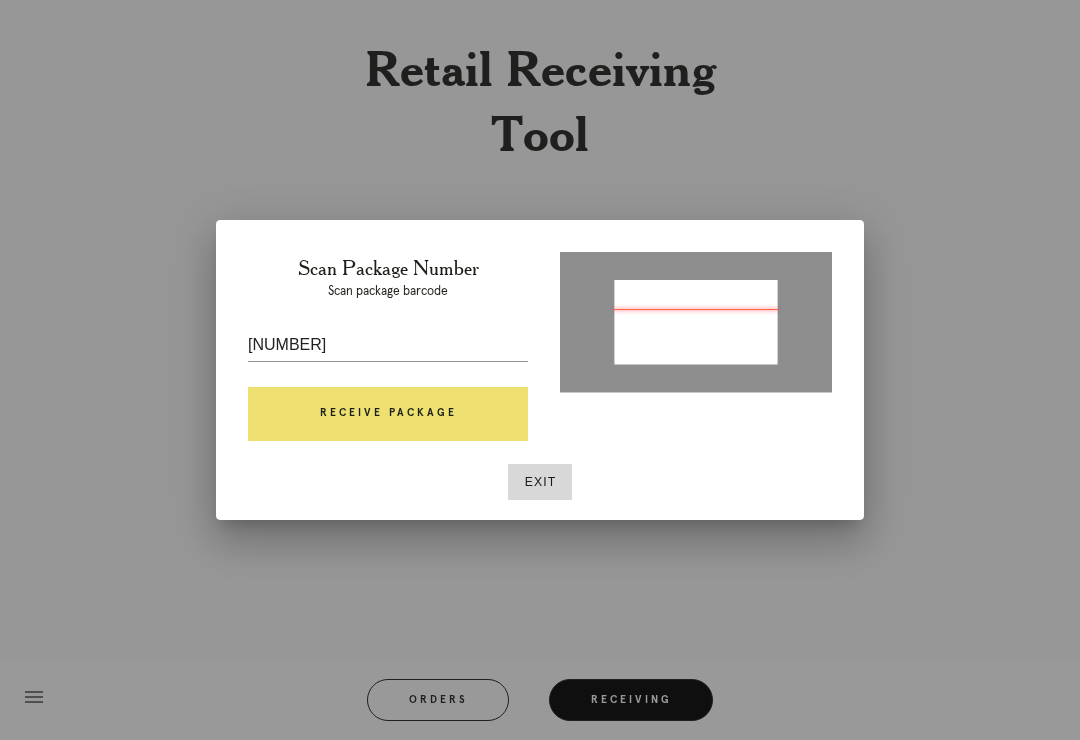 click on "Receive Package" at bounding box center (388, 414) 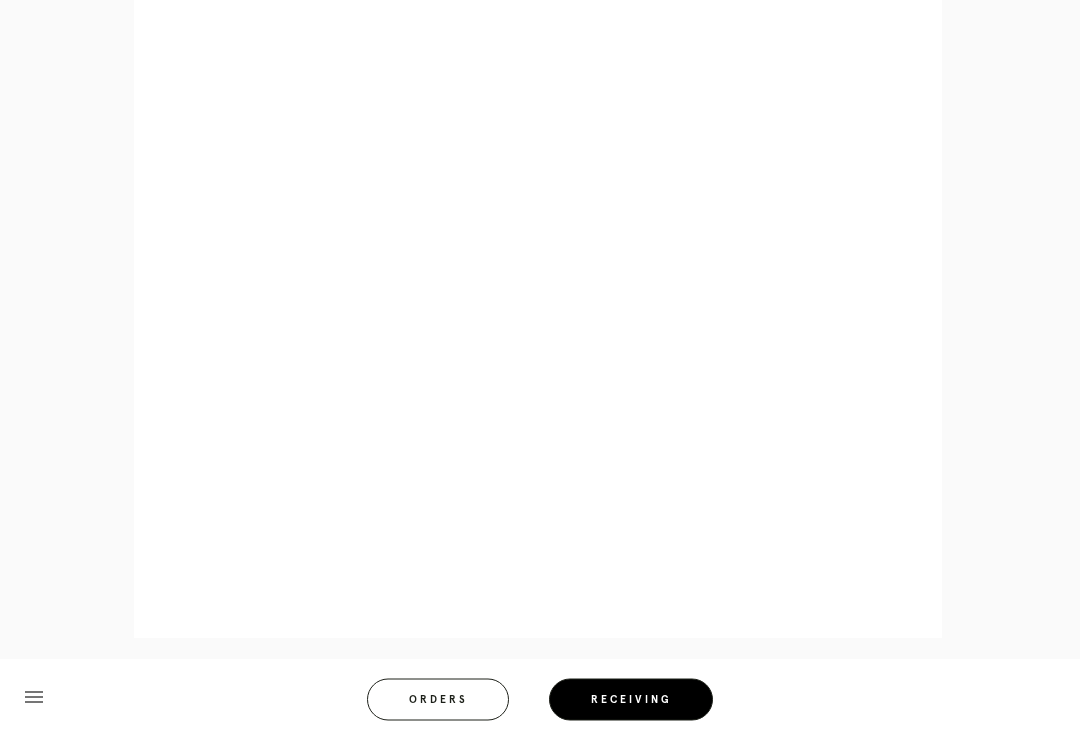 scroll, scrollTop: 873, scrollLeft: 0, axis: vertical 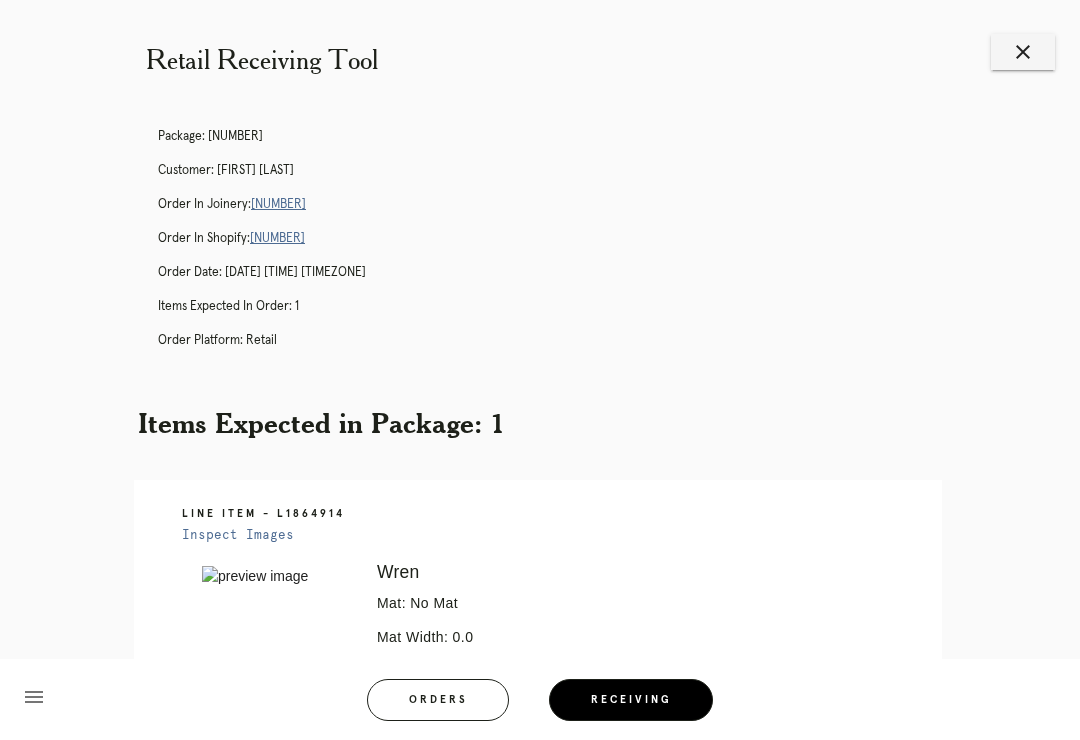 click on "close" at bounding box center [1023, 52] 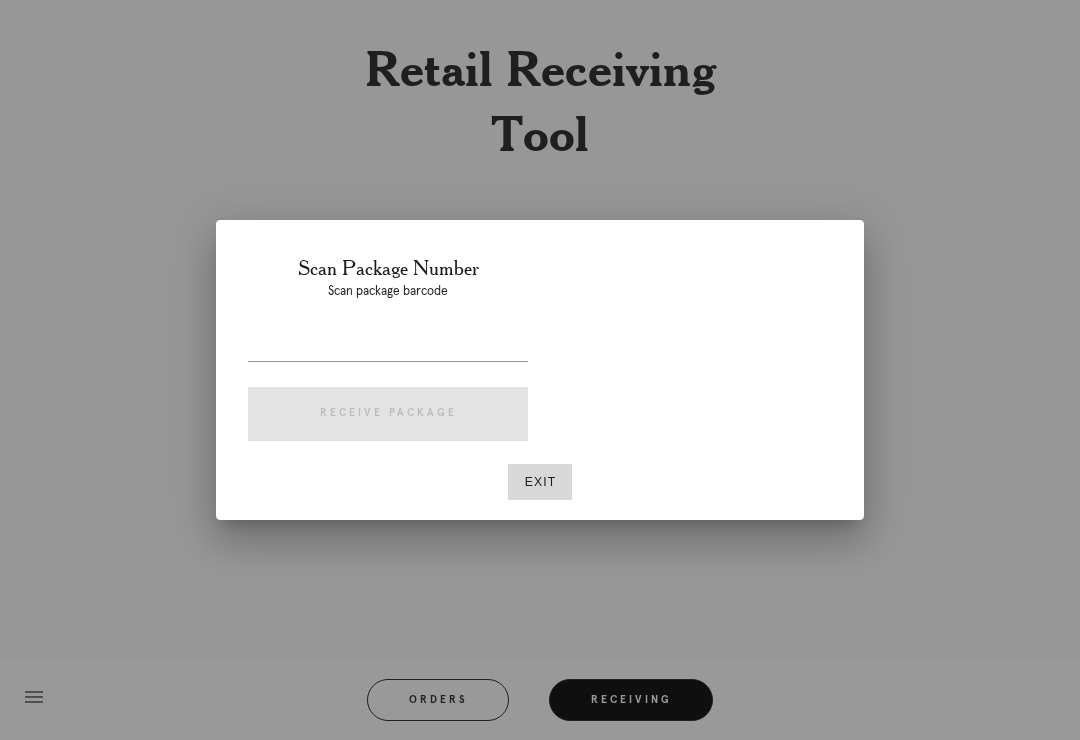 scroll, scrollTop: 5, scrollLeft: 0, axis: vertical 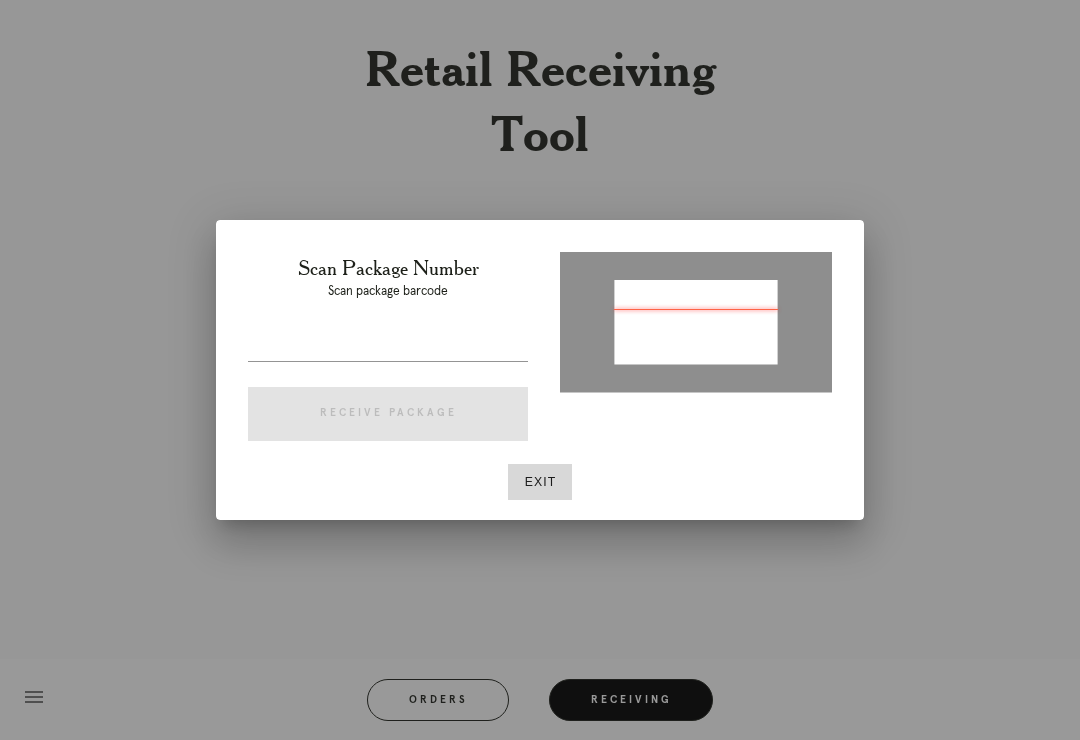 type on "P427481040522297" 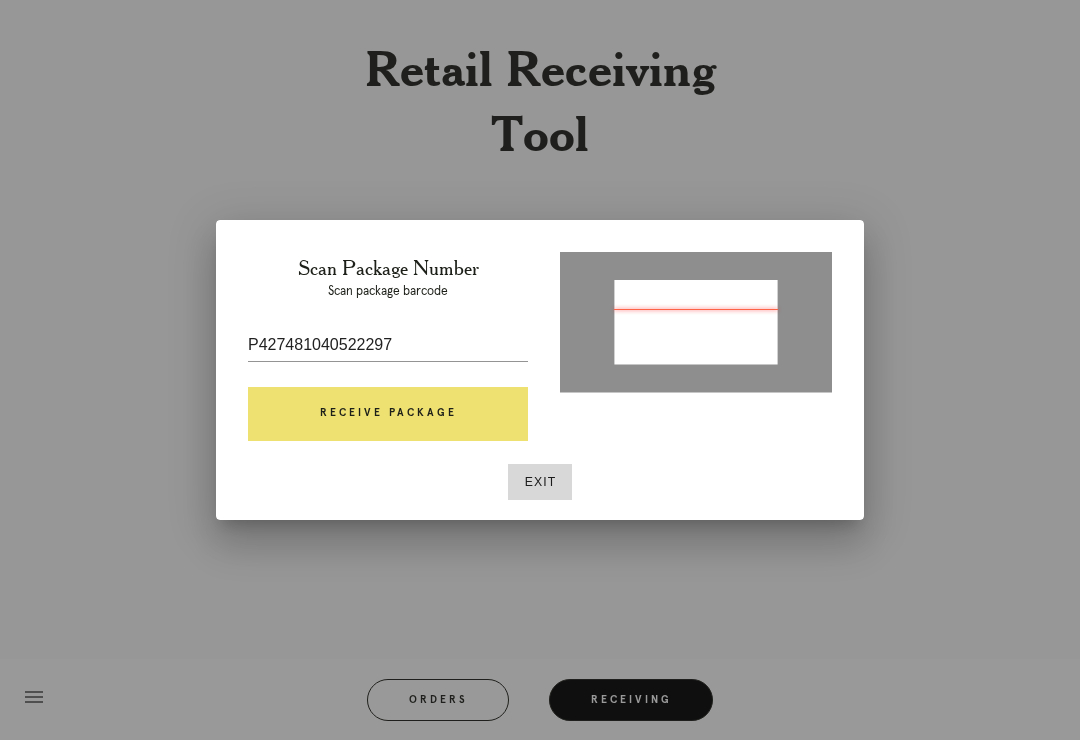 click on "Receive Package" at bounding box center (388, 414) 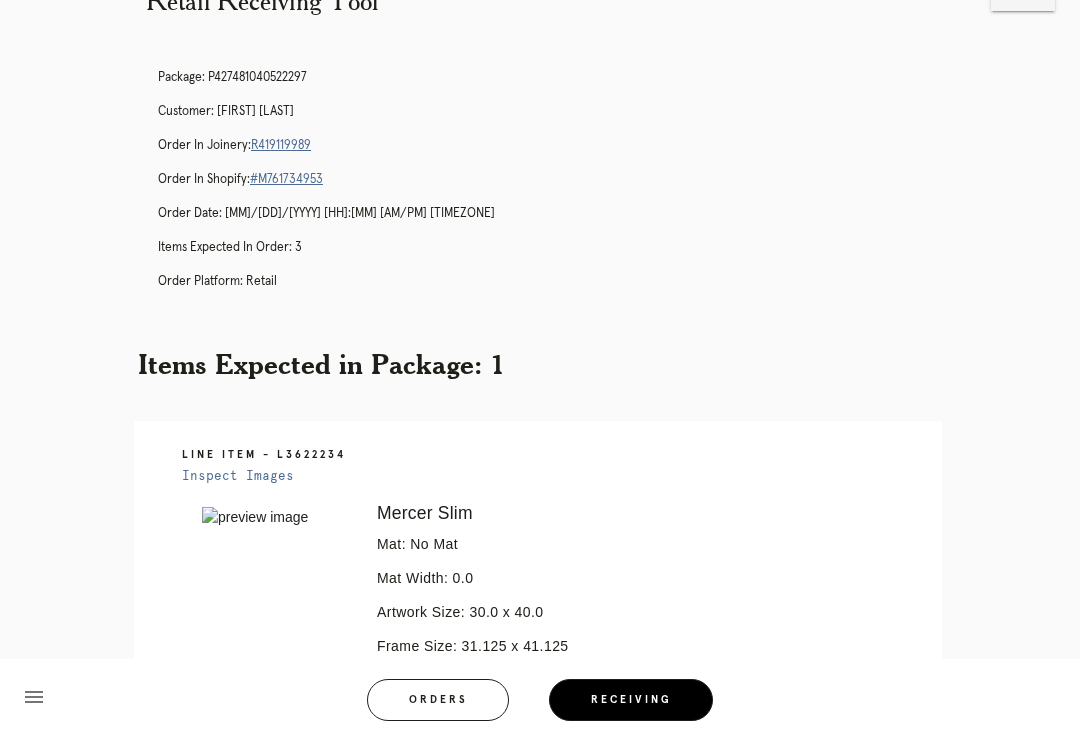 scroll, scrollTop: 0, scrollLeft: 0, axis: both 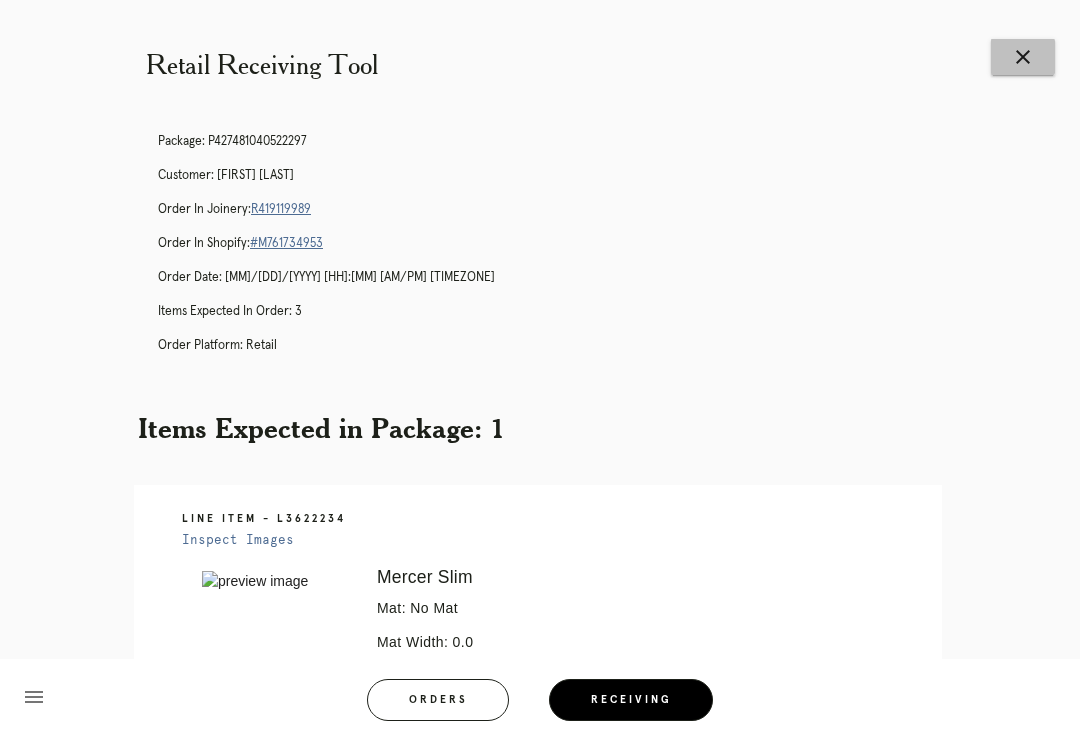 click on "close" at bounding box center (1023, 57) 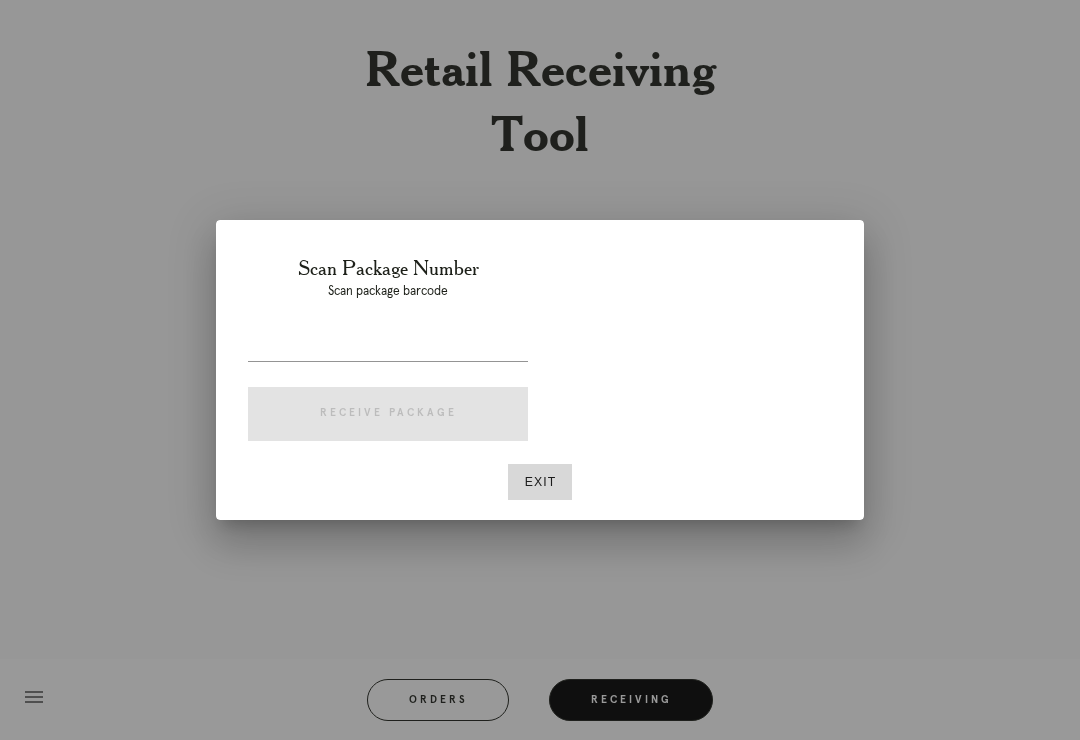 scroll, scrollTop: 0, scrollLeft: 0, axis: both 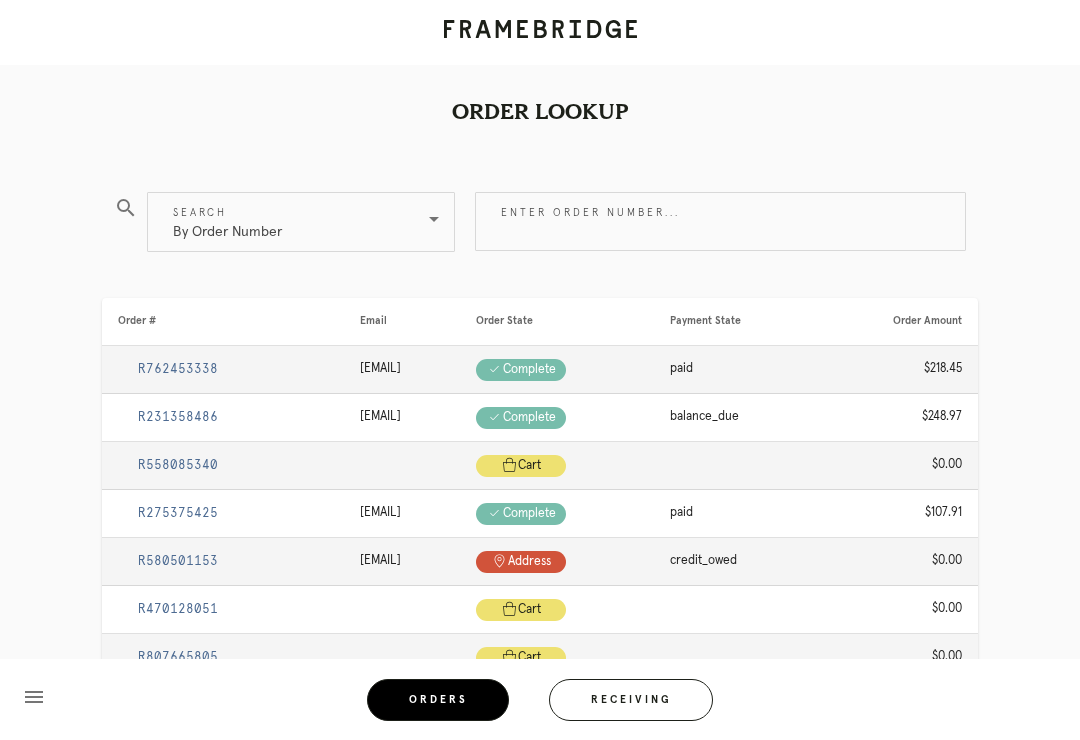 click on "Receiving" at bounding box center (631, 700) 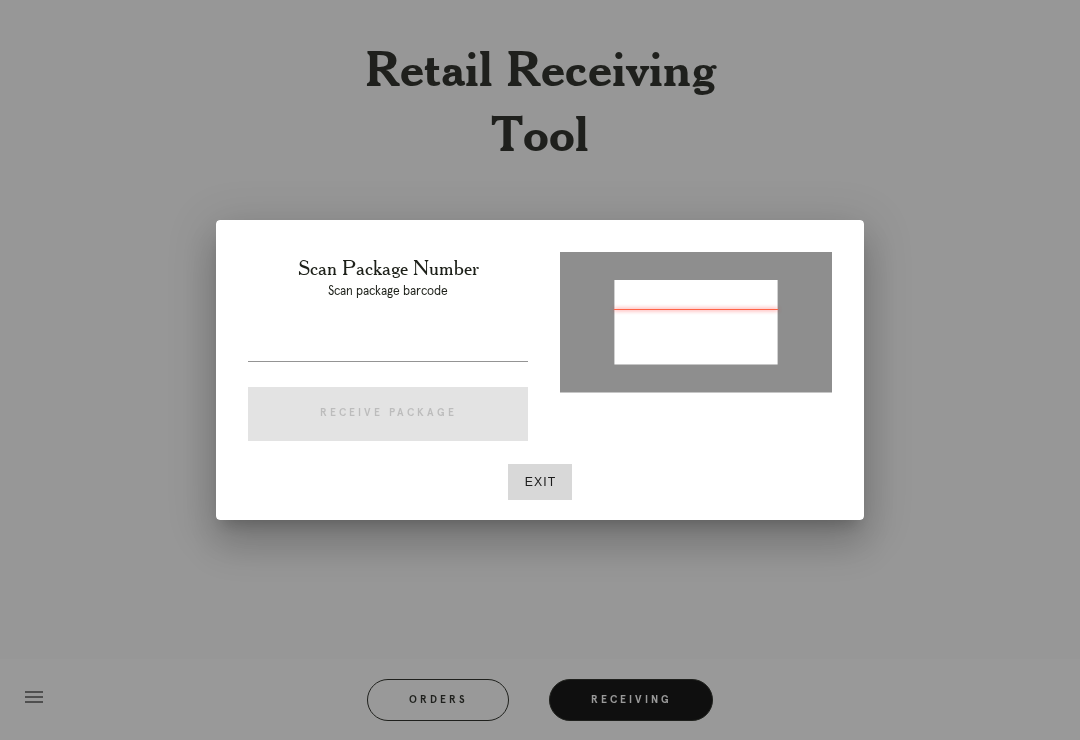 type on "P837034578265681" 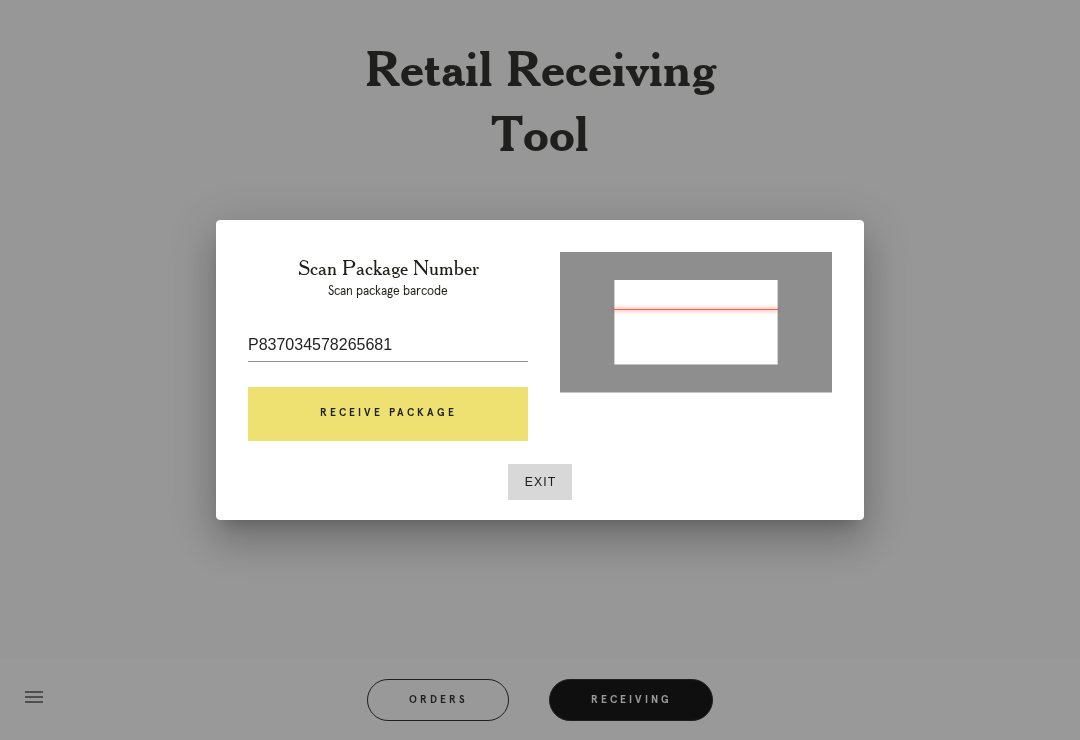 click on "Receive Package" at bounding box center [388, 414] 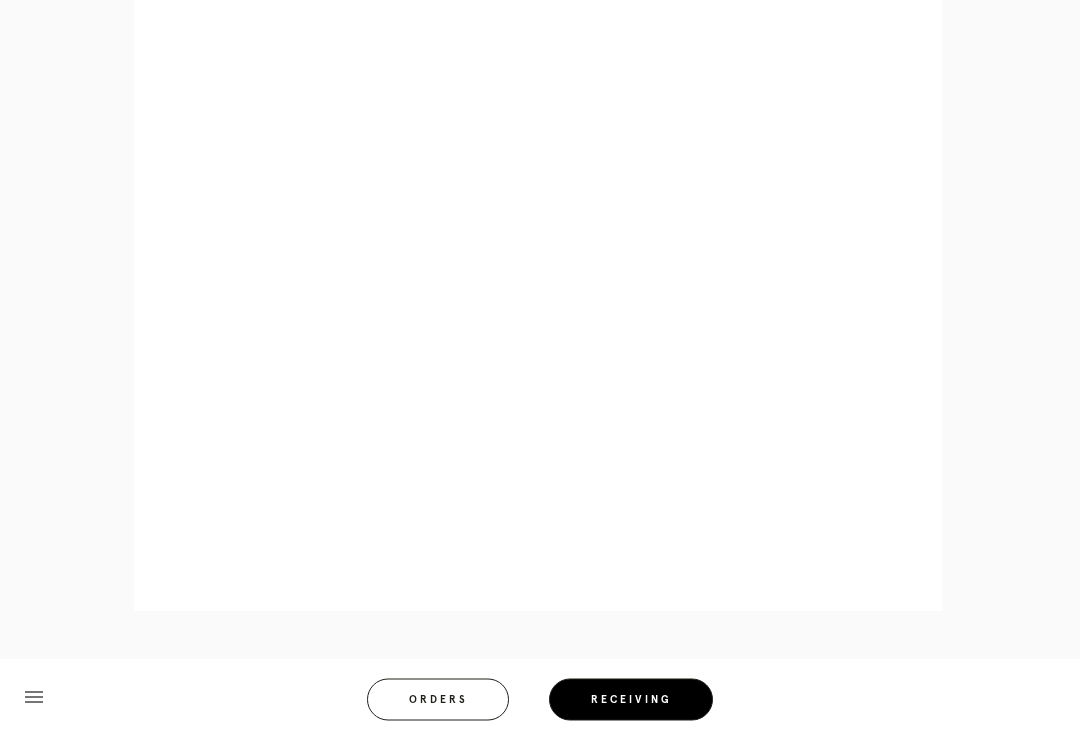 scroll, scrollTop: 858, scrollLeft: 0, axis: vertical 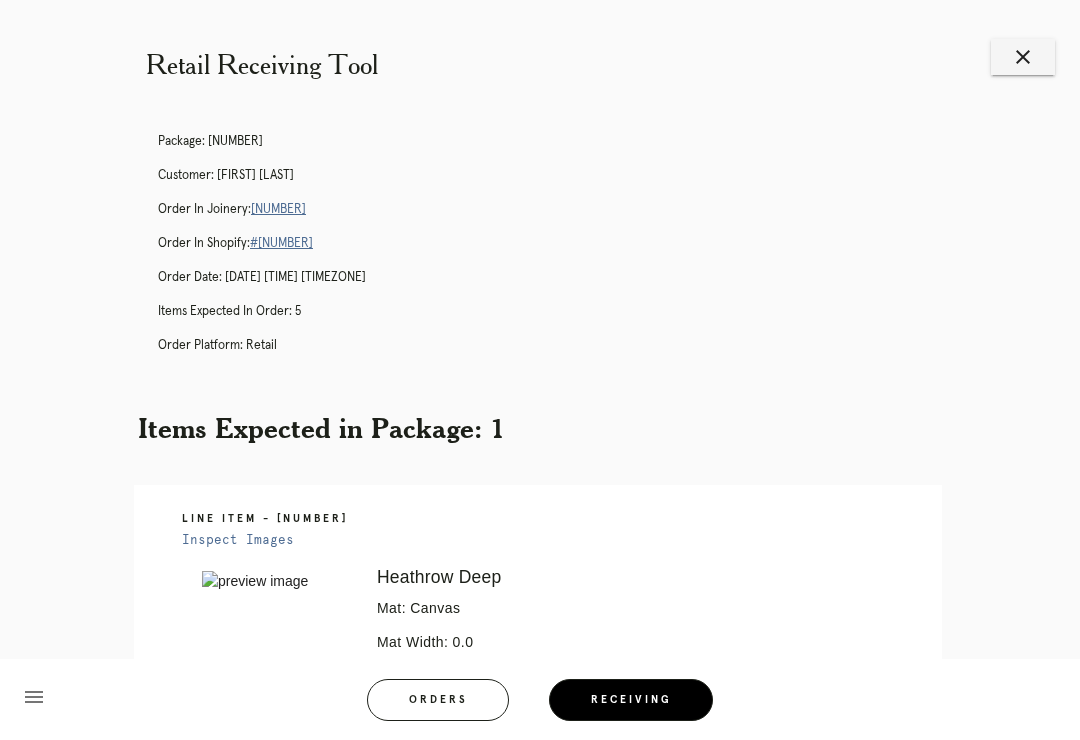 click on "close" at bounding box center [1023, 57] 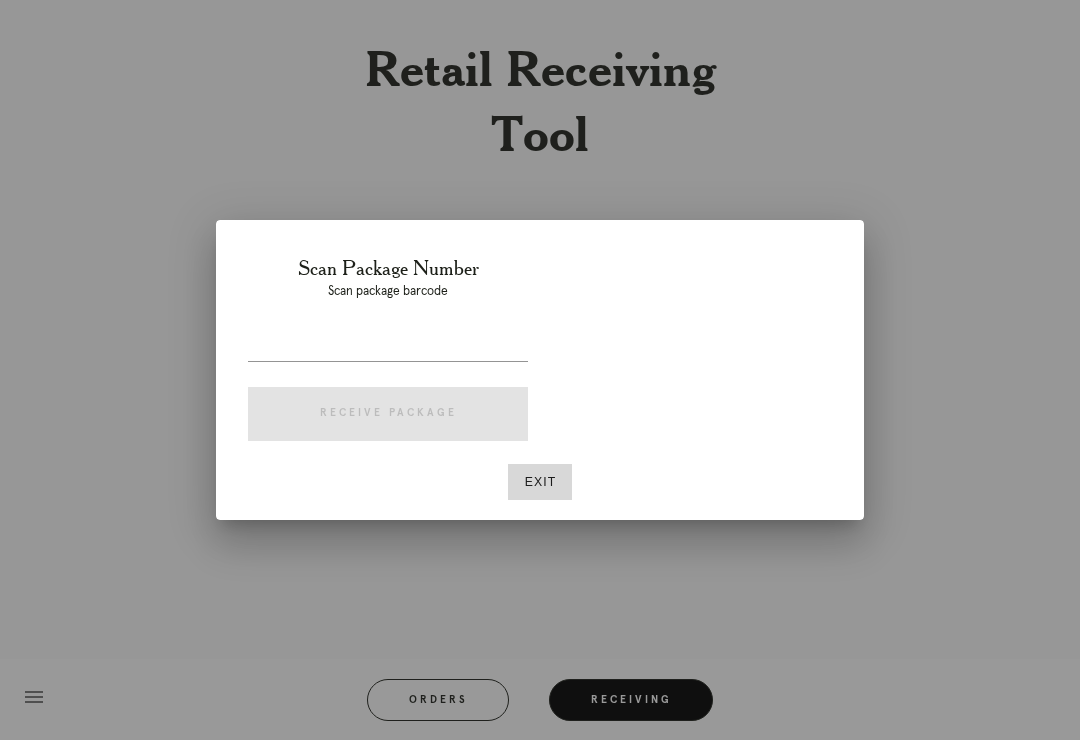 scroll, scrollTop: 0, scrollLeft: 0, axis: both 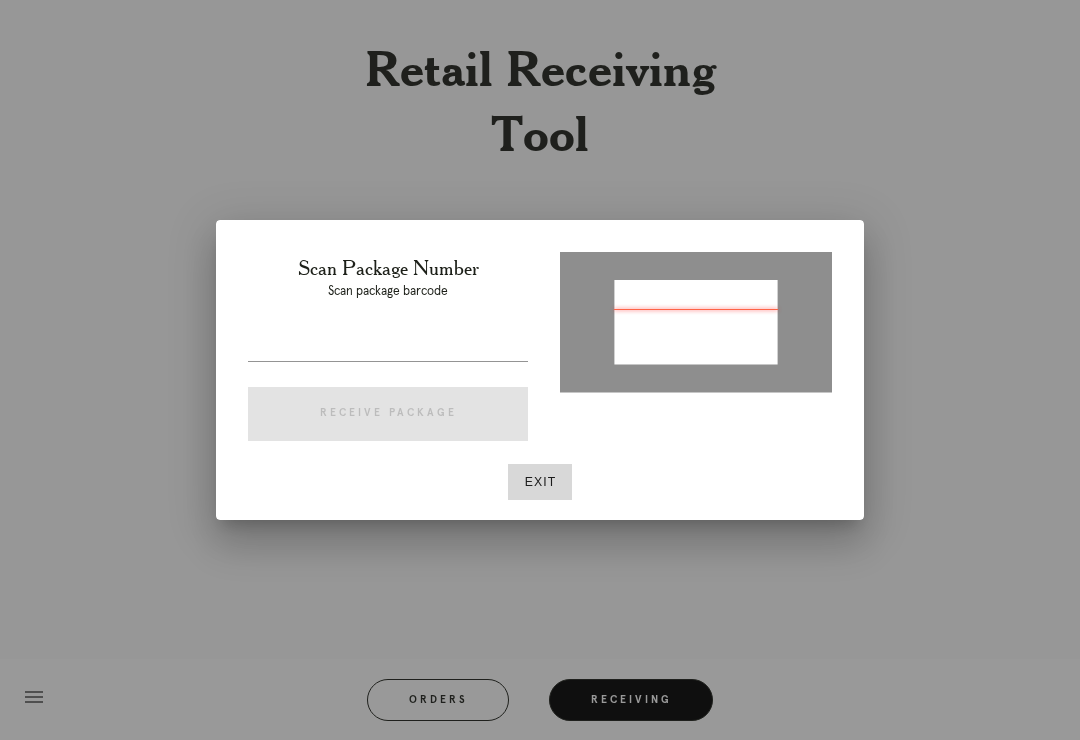 type on "[ORDER_ID]" 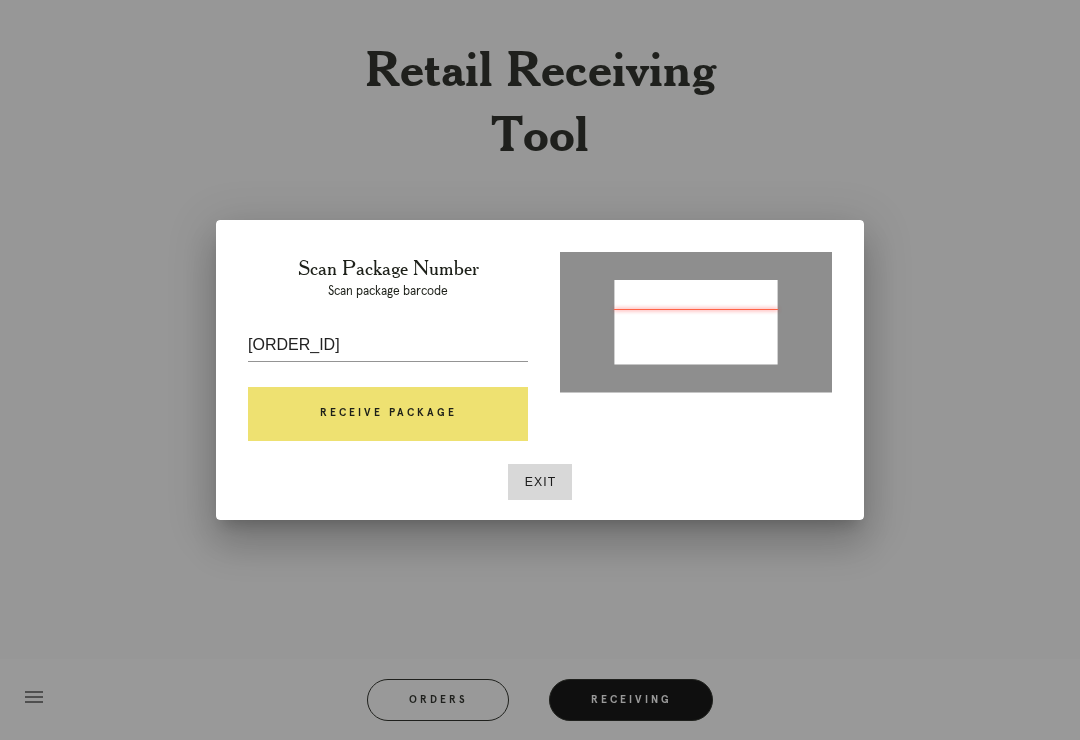 click on "Receive Package" at bounding box center (388, 414) 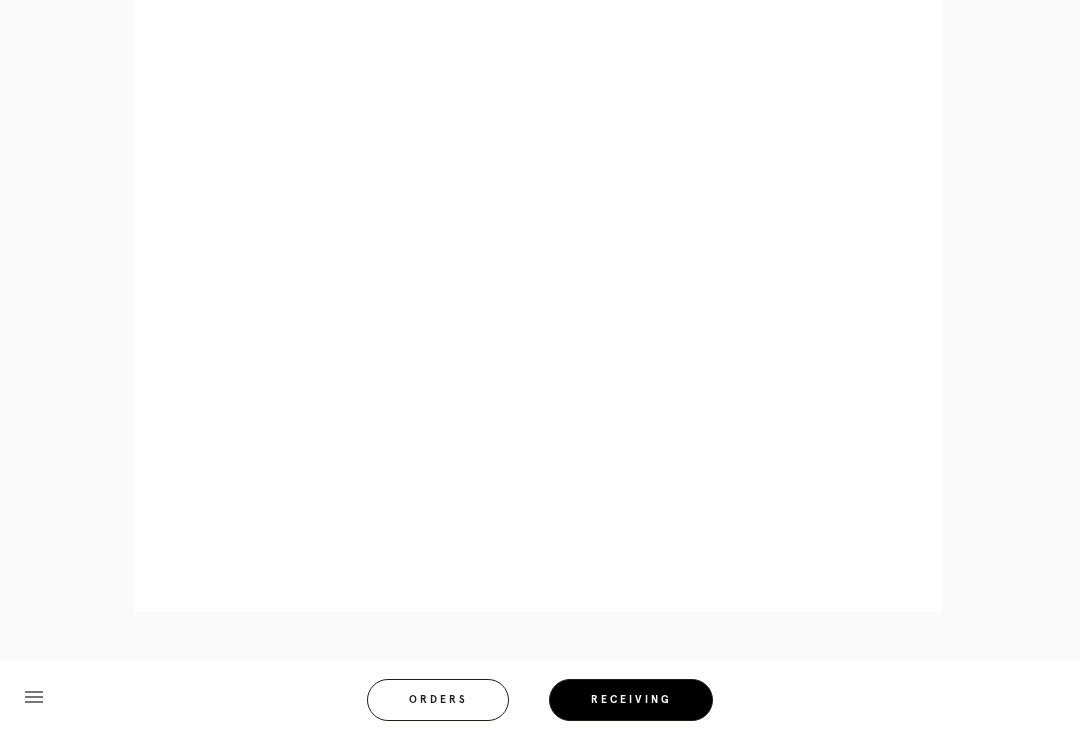 scroll, scrollTop: 944, scrollLeft: 0, axis: vertical 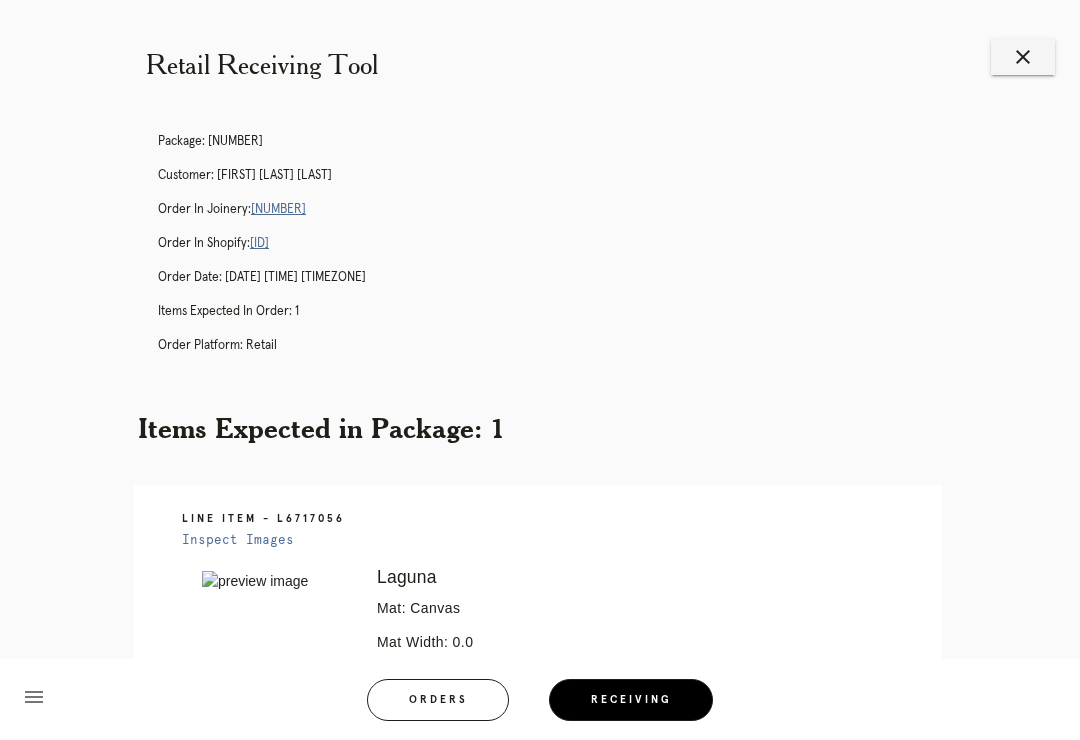 click on "close" at bounding box center [1023, 57] 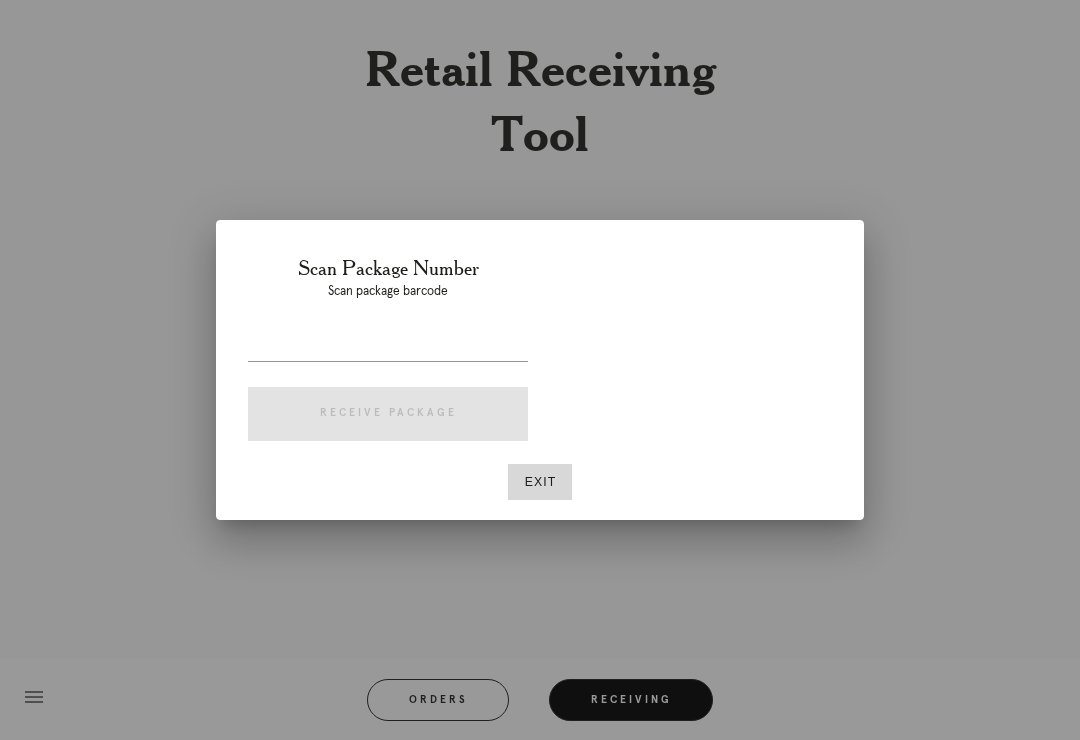 scroll, scrollTop: 0, scrollLeft: 0, axis: both 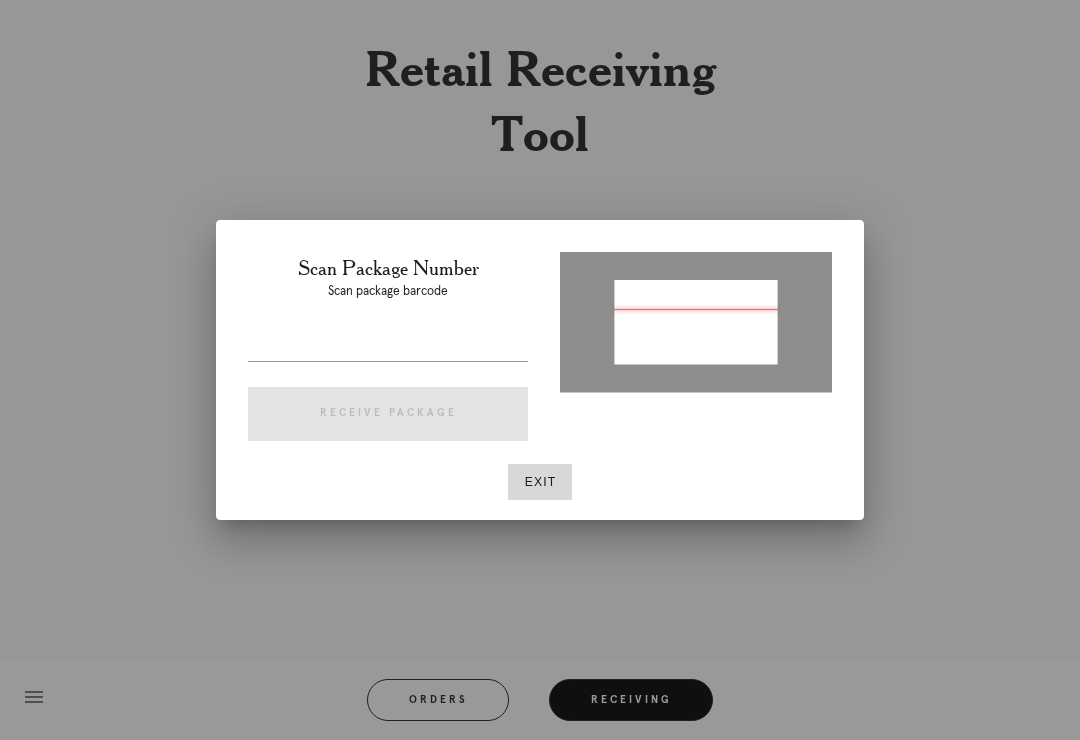 type on "[NUMBER]" 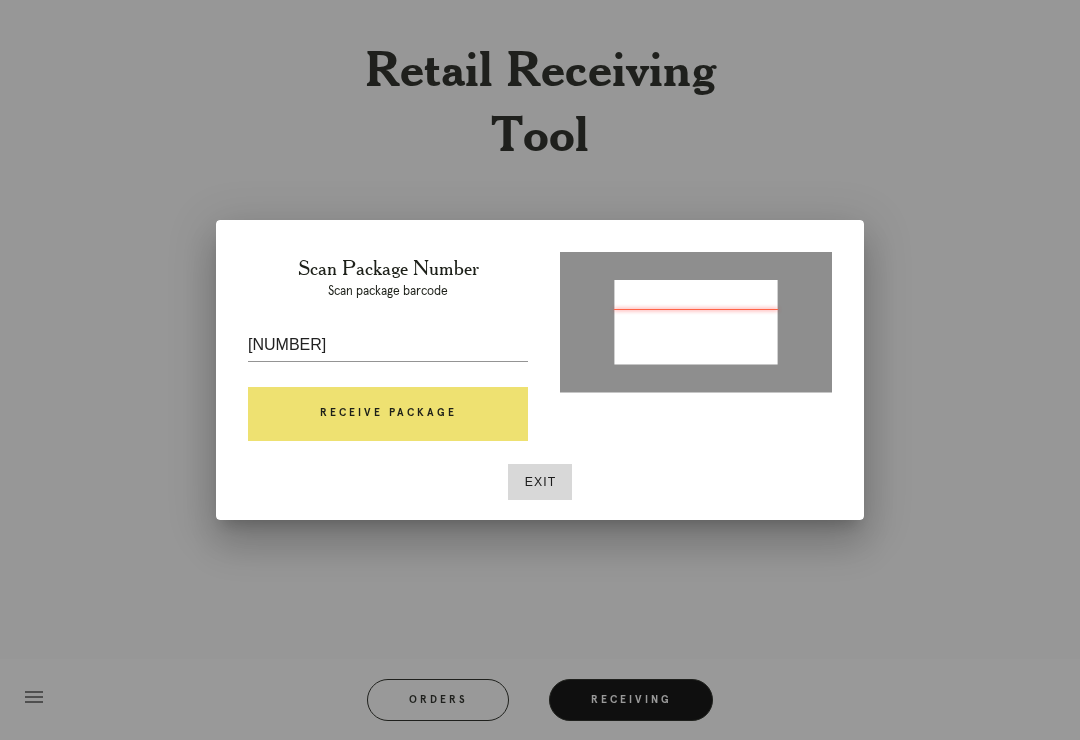 click on "Receive Package" at bounding box center [388, 414] 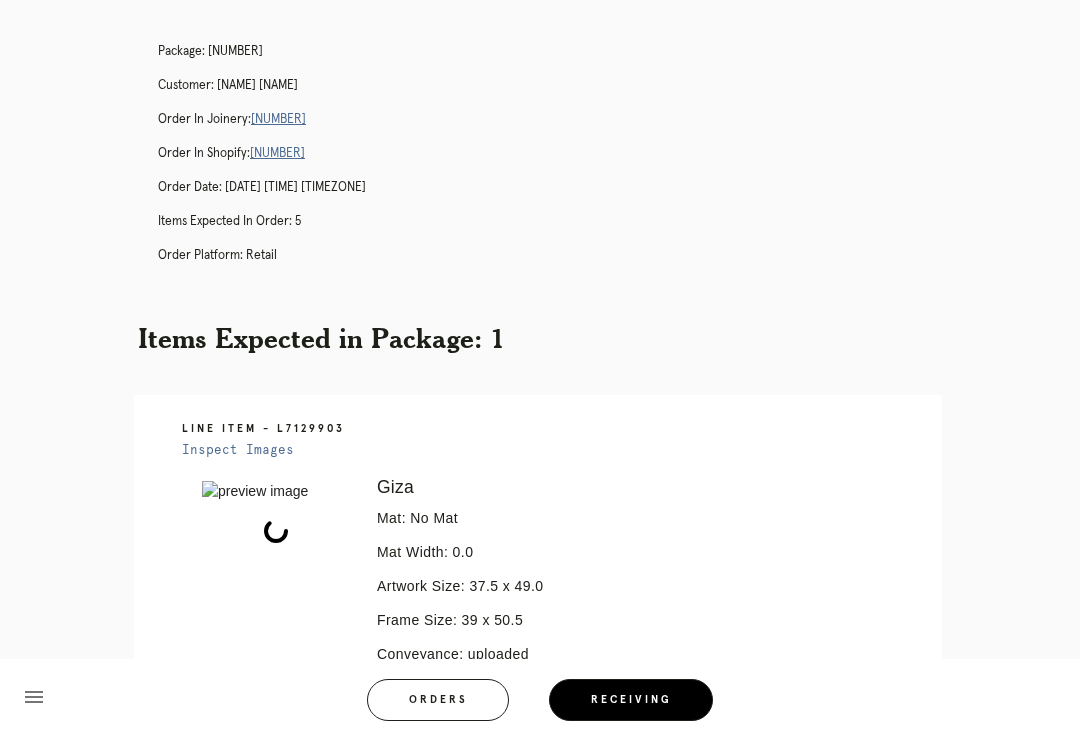 scroll, scrollTop: 0, scrollLeft: 0, axis: both 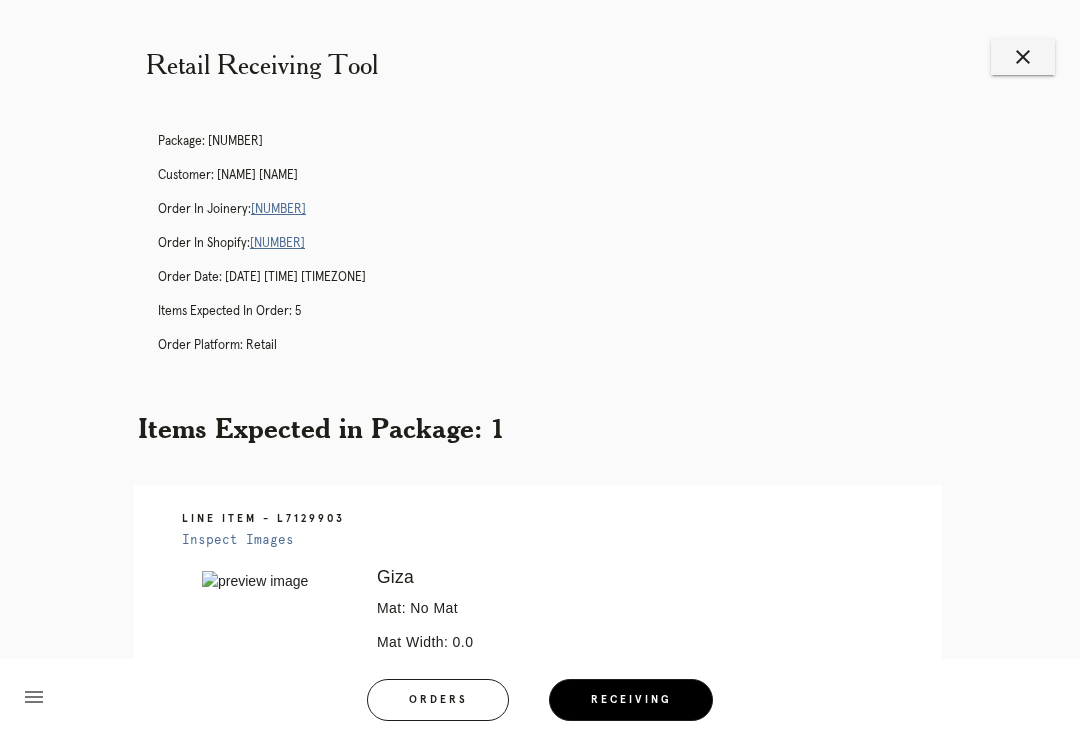 click on "R225605707" at bounding box center [278, 209] 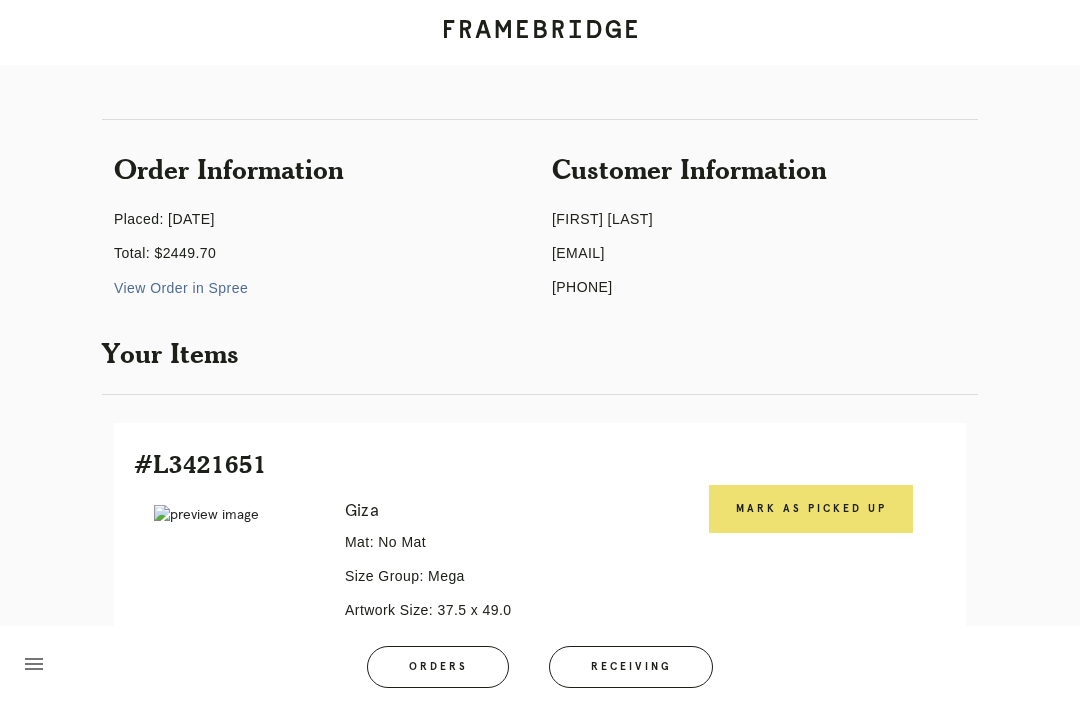 scroll, scrollTop: 0, scrollLeft: 0, axis: both 